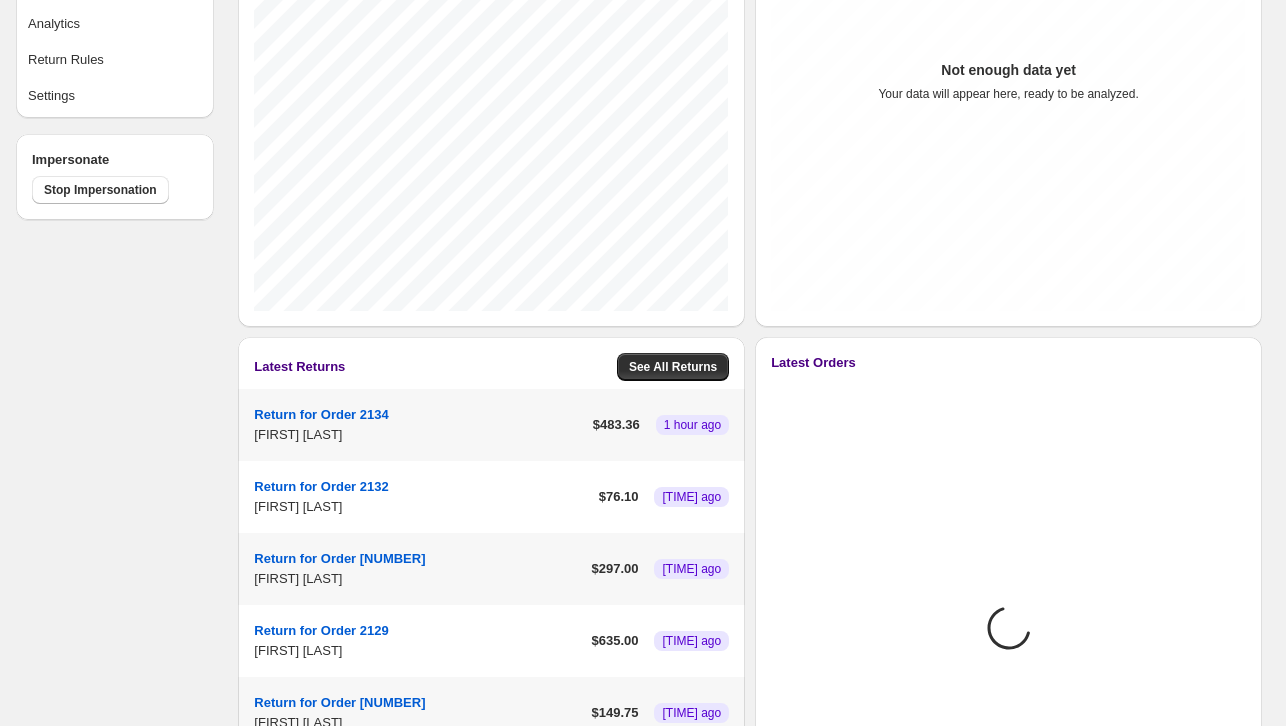 scroll, scrollTop: 0, scrollLeft: 0, axis: both 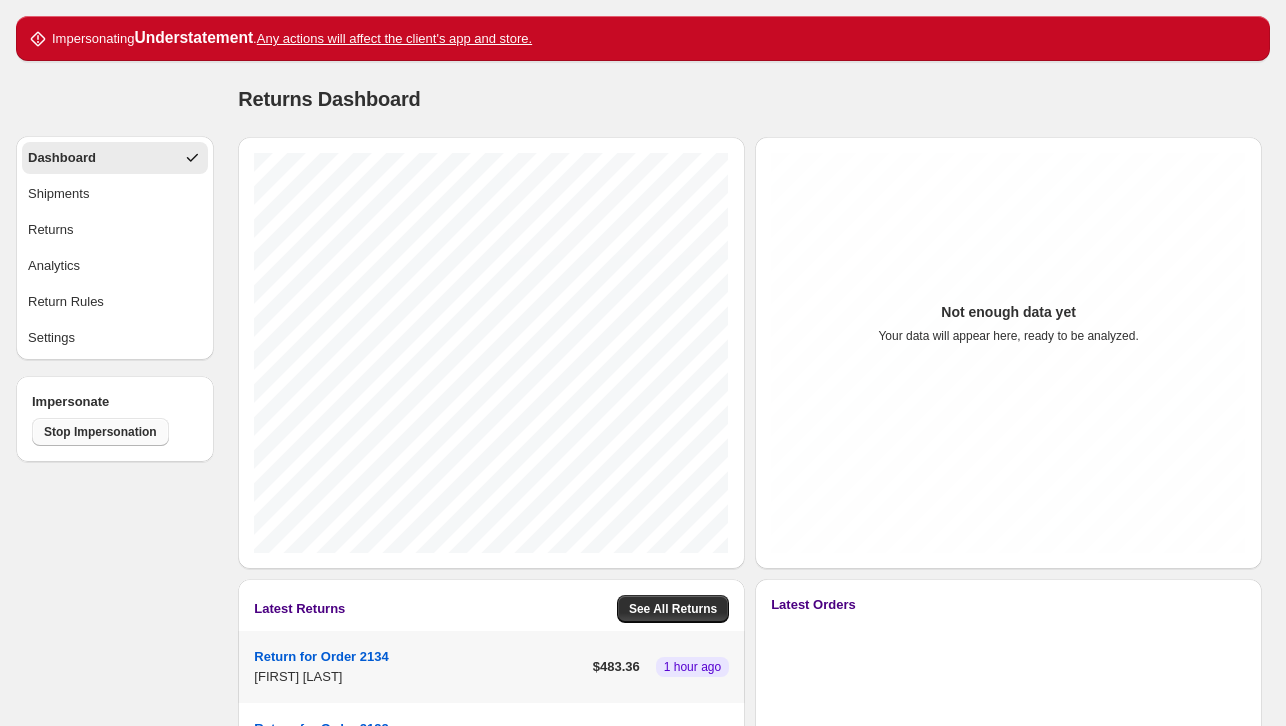 click on "Stop Impersonation" at bounding box center [100, 432] 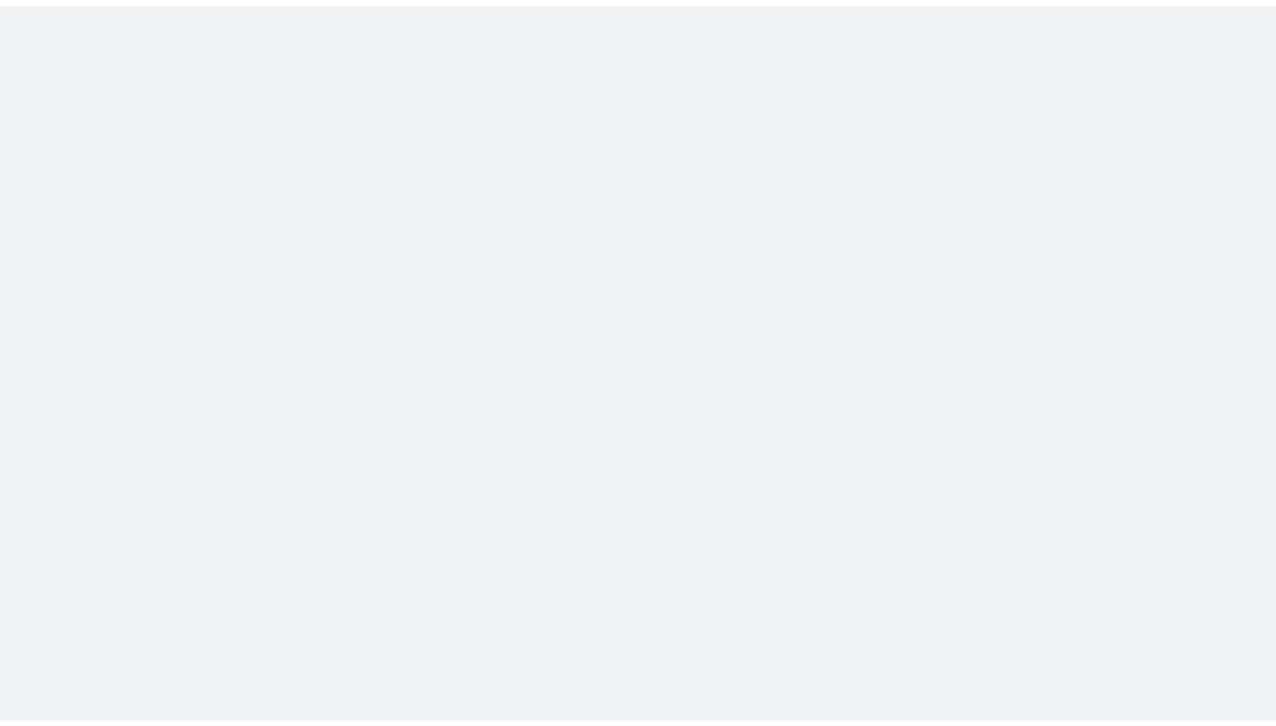 scroll, scrollTop: 0, scrollLeft: 0, axis: both 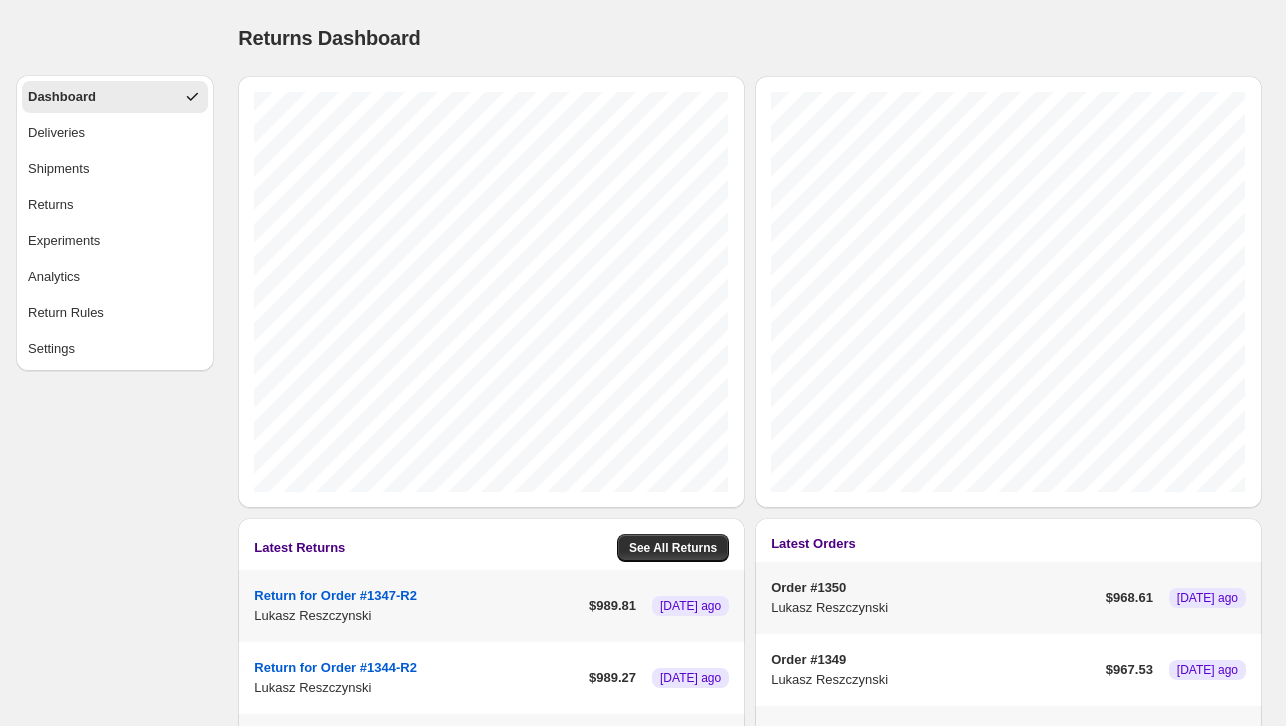 select on "********" 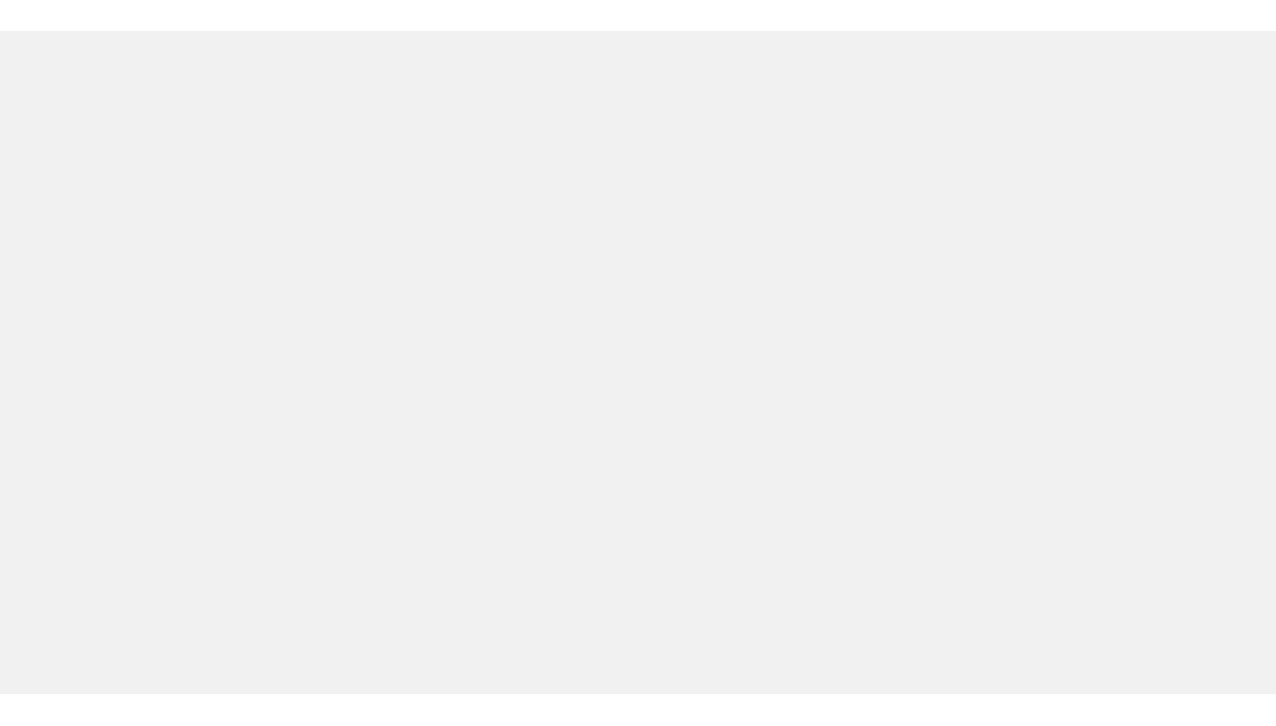 scroll, scrollTop: 0, scrollLeft: 0, axis: both 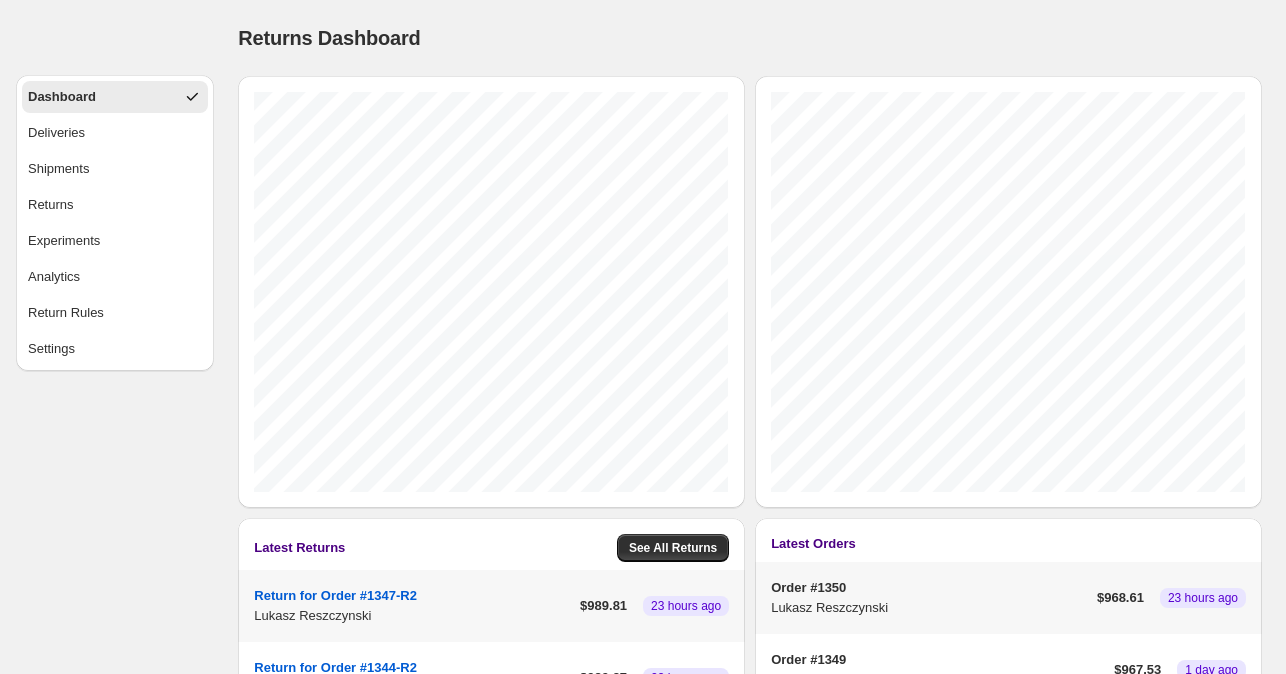 select on "********" 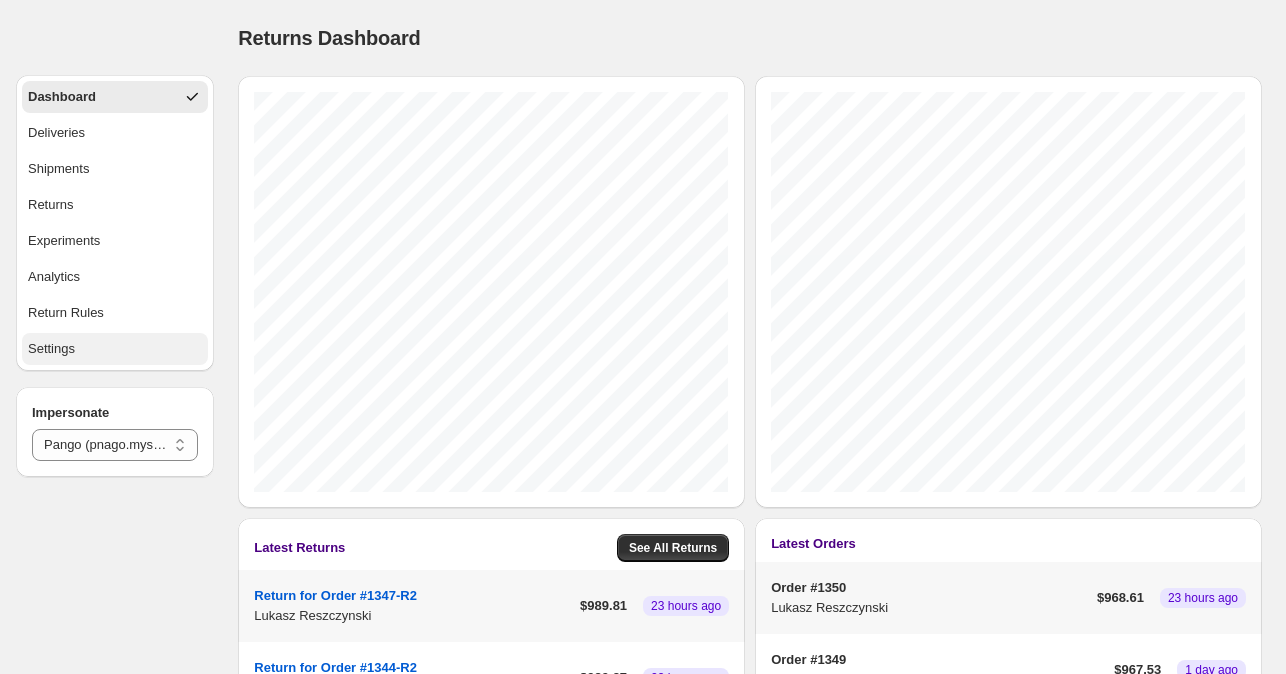 click on "Settings" at bounding box center [115, 349] 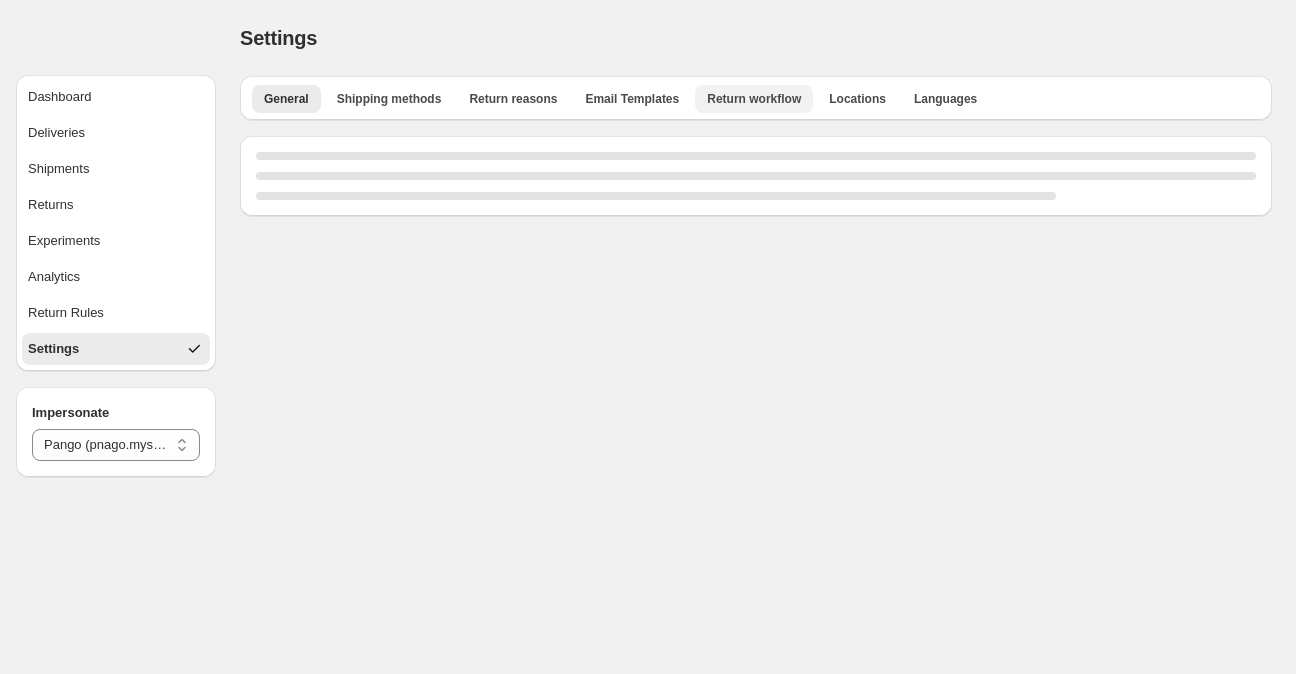 click on "Return workflow" at bounding box center [754, 99] 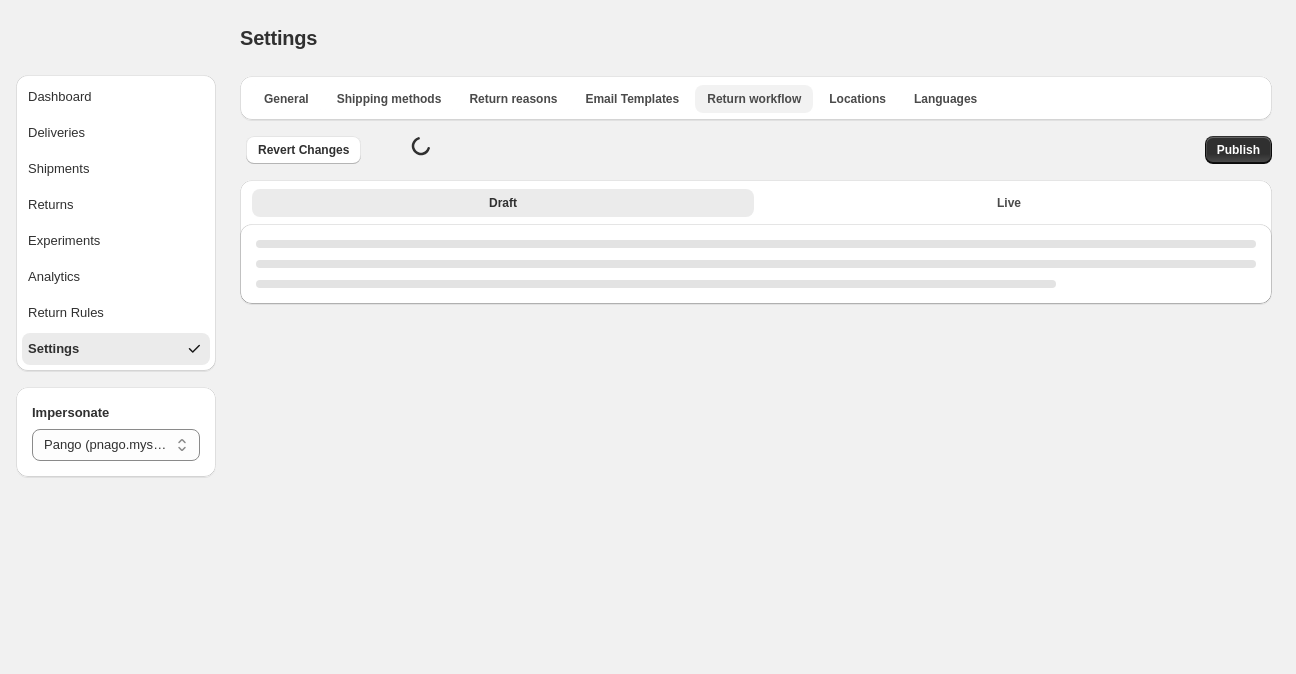 select on "********" 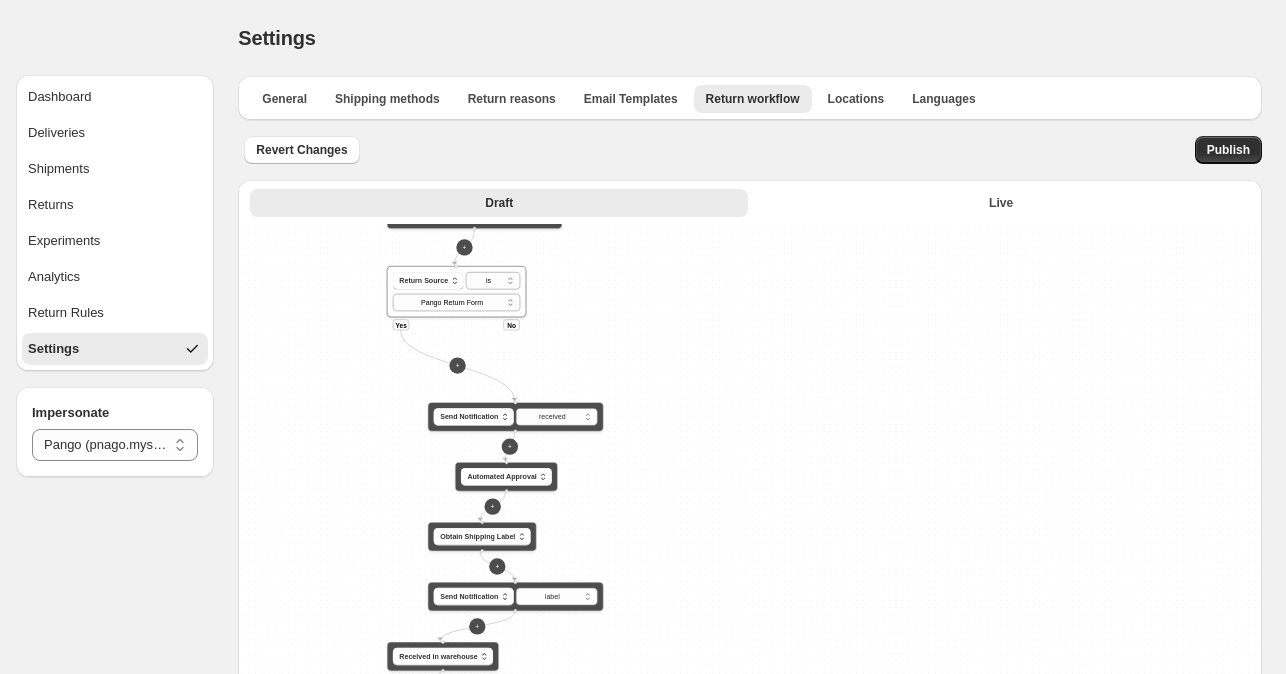 drag, startPoint x: 633, startPoint y: 327, endPoint x: 396, endPoint y: 553, distance: 327.48282 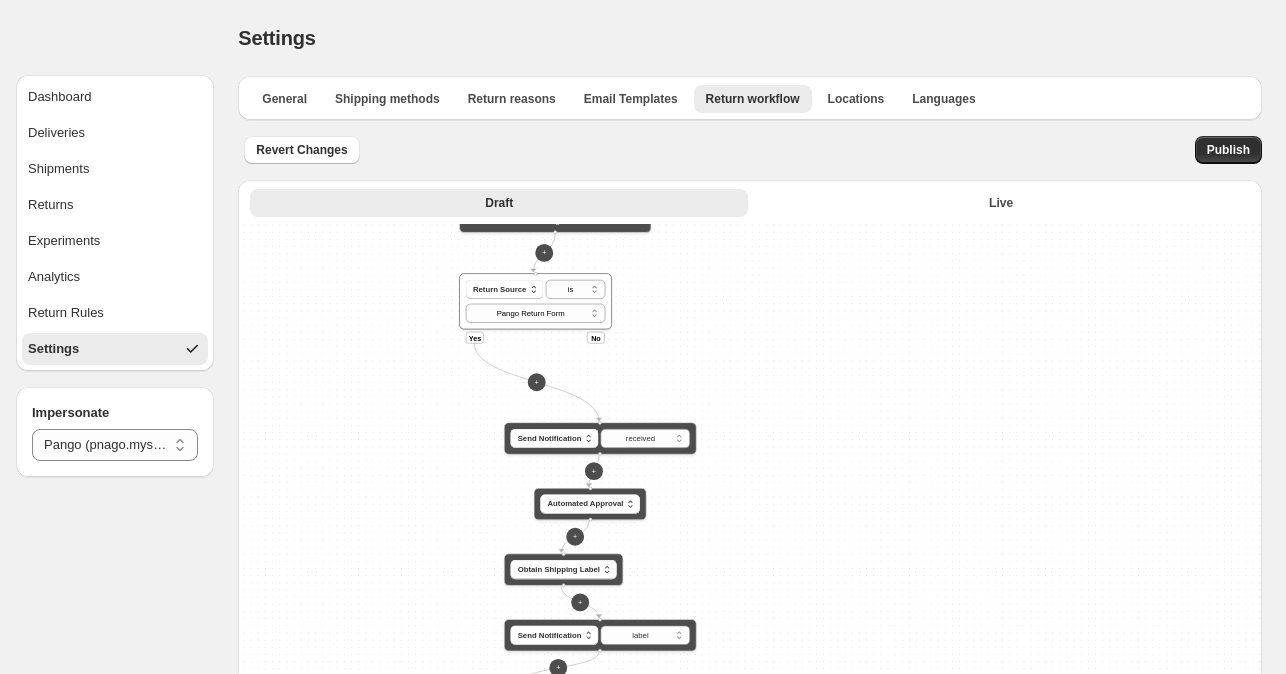 drag, startPoint x: 370, startPoint y: 449, endPoint x: 444, endPoint y: 222, distance: 238.7572 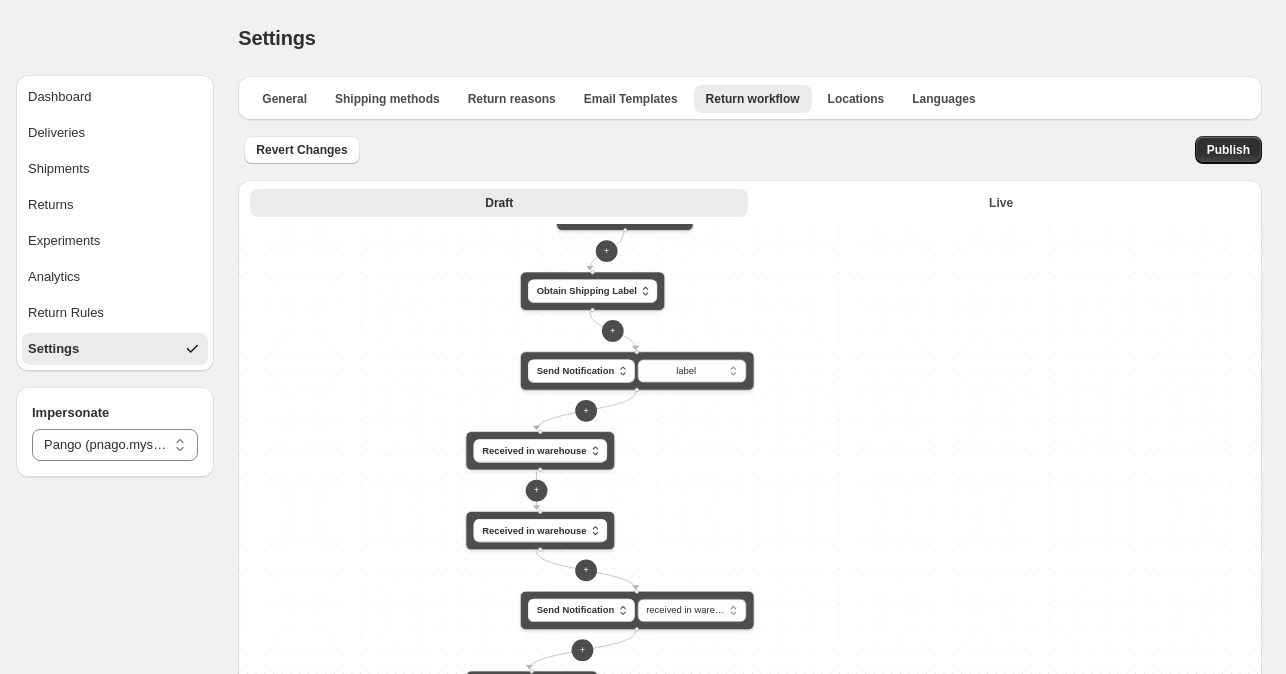 drag, startPoint x: 414, startPoint y: 453, endPoint x: 508, endPoint y: 240, distance: 232.81967 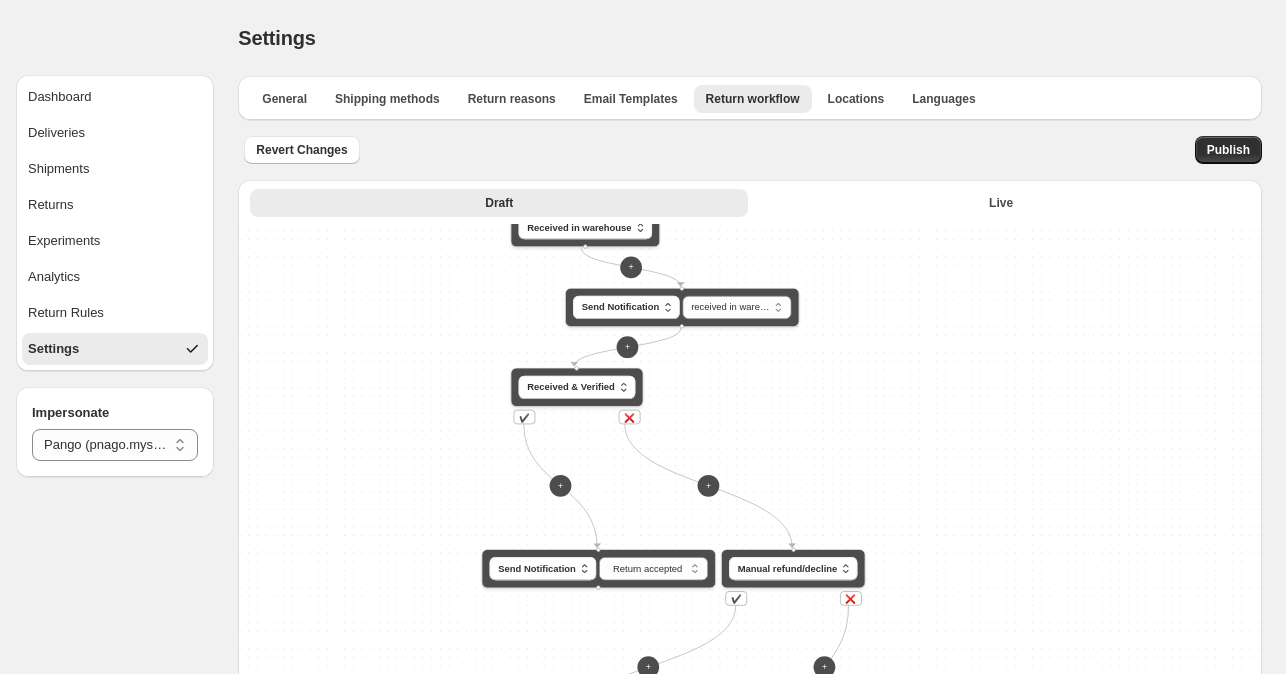 drag, startPoint x: 458, startPoint y: 281, endPoint x: 454, endPoint y: 242, distance: 39.20459 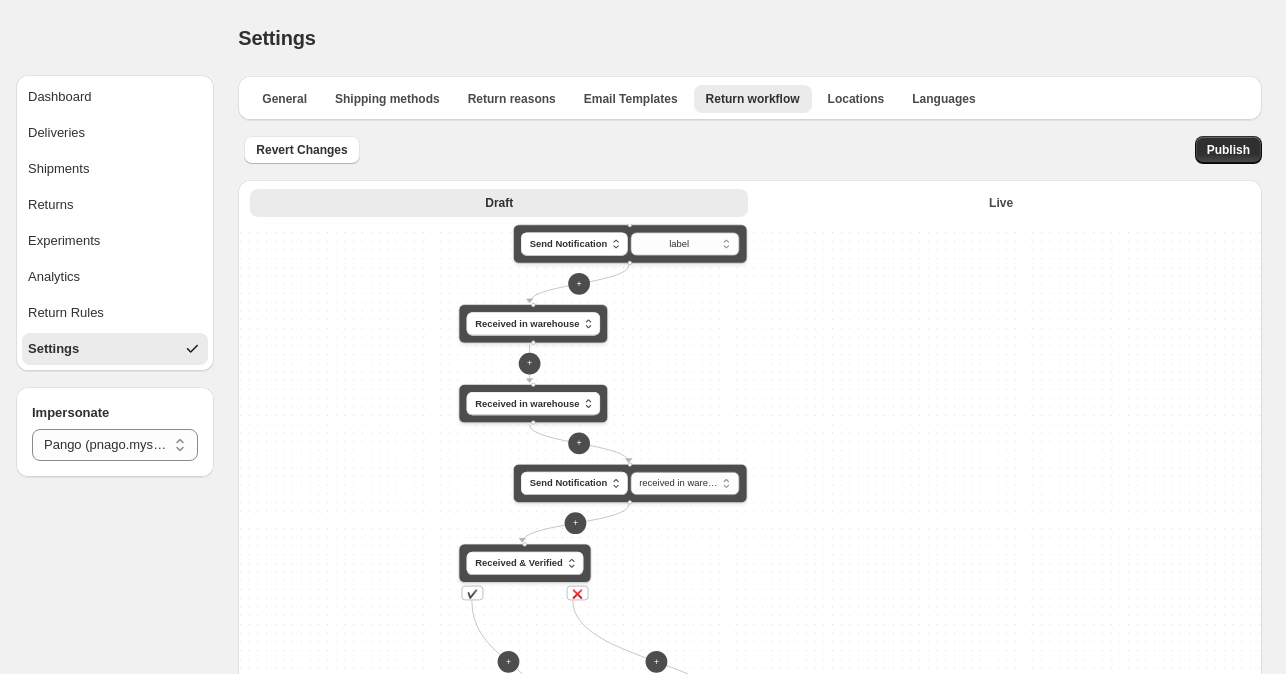 drag, startPoint x: 496, startPoint y: 426, endPoint x: 454, endPoint y: 670, distance: 247.58836 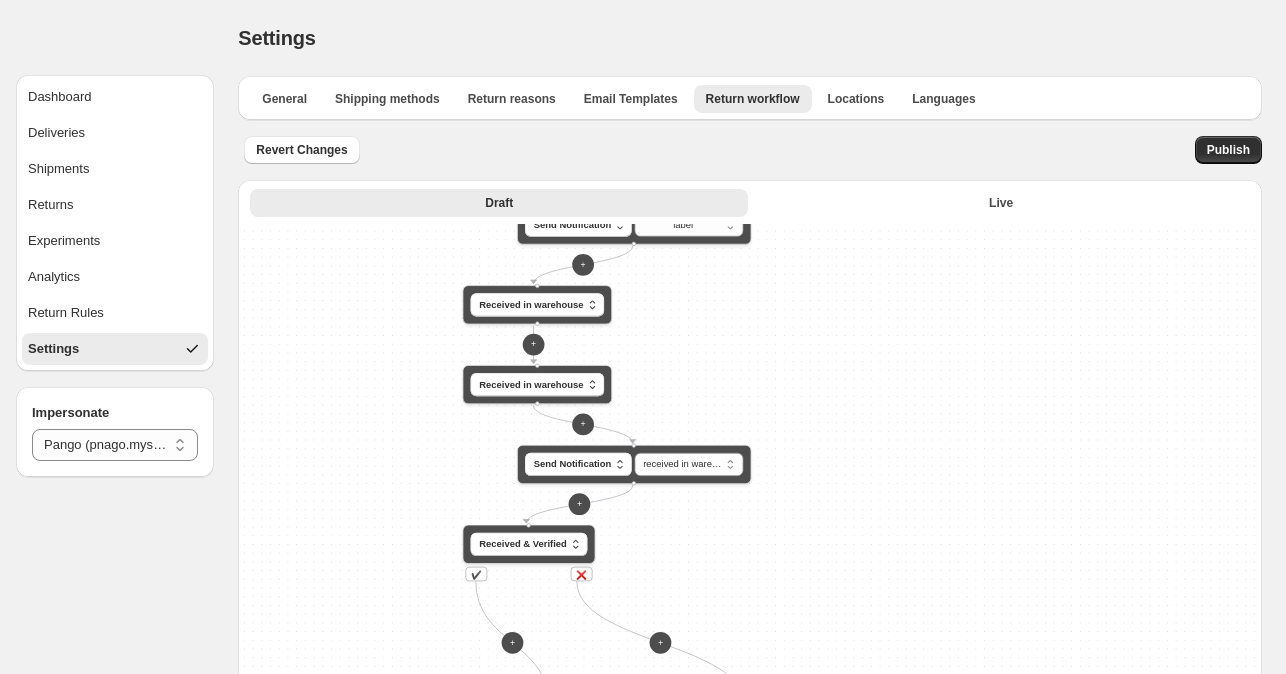 drag, startPoint x: 420, startPoint y: 509, endPoint x: 493, endPoint y: 329, distance: 194.23955 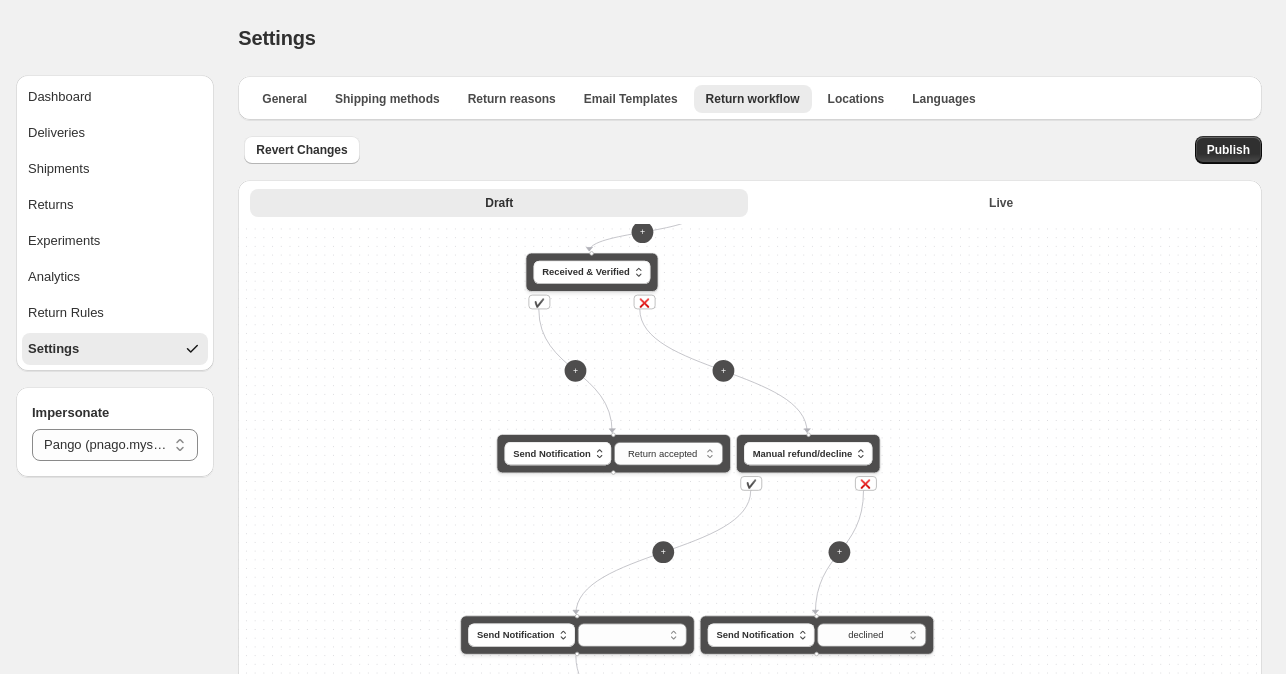 drag, startPoint x: 444, startPoint y: 497, endPoint x: 436, endPoint y: 339, distance: 158.20241 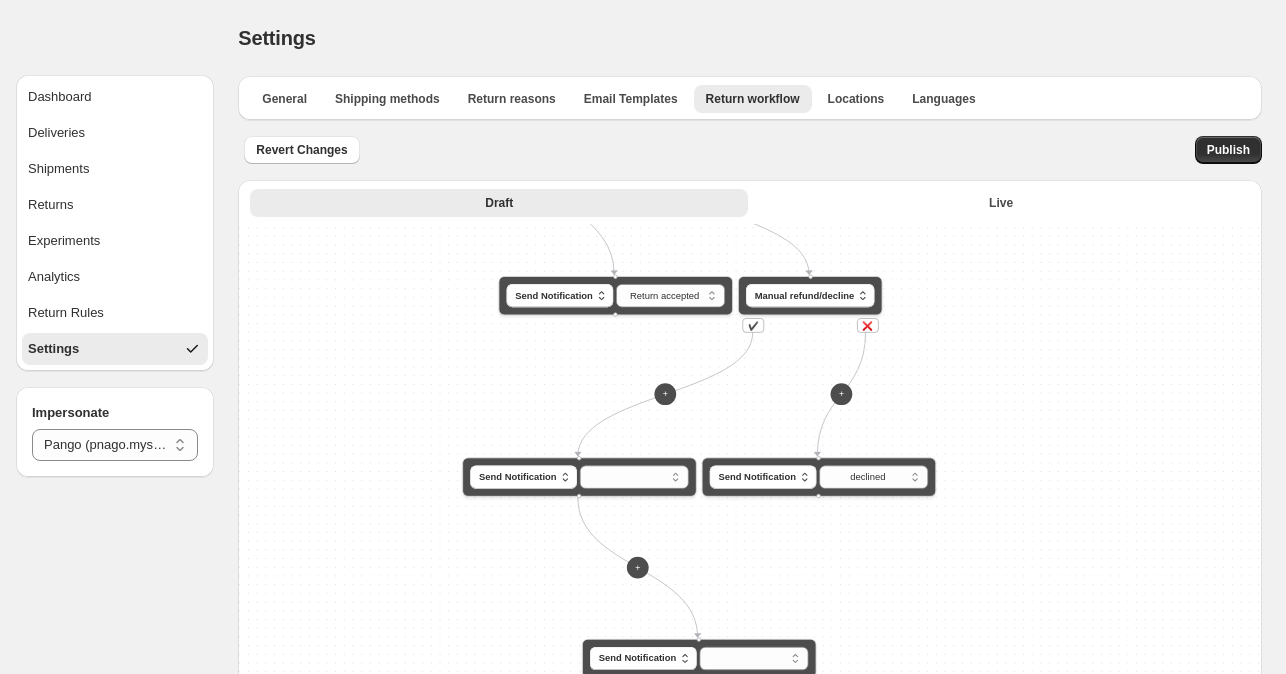drag, startPoint x: 436, startPoint y: 339, endPoint x: 436, endPoint y: 240, distance: 99 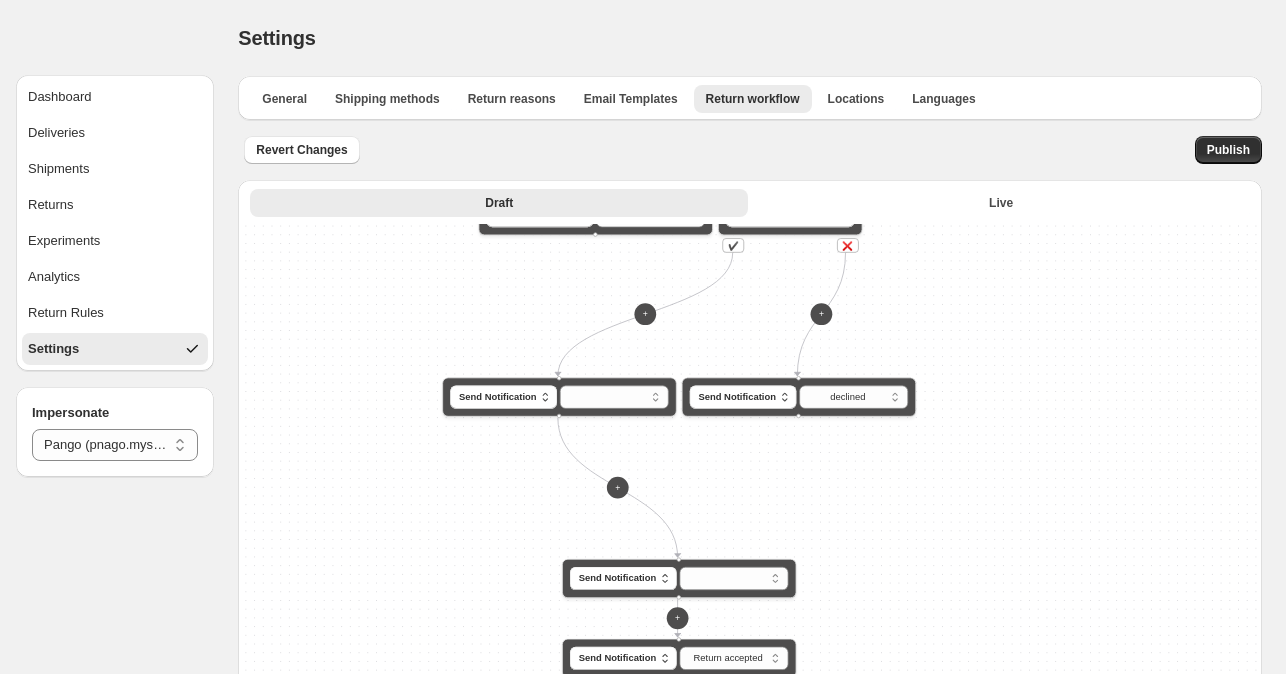 drag, startPoint x: 423, startPoint y: 382, endPoint x: 392, endPoint y: 280, distance: 106.60675 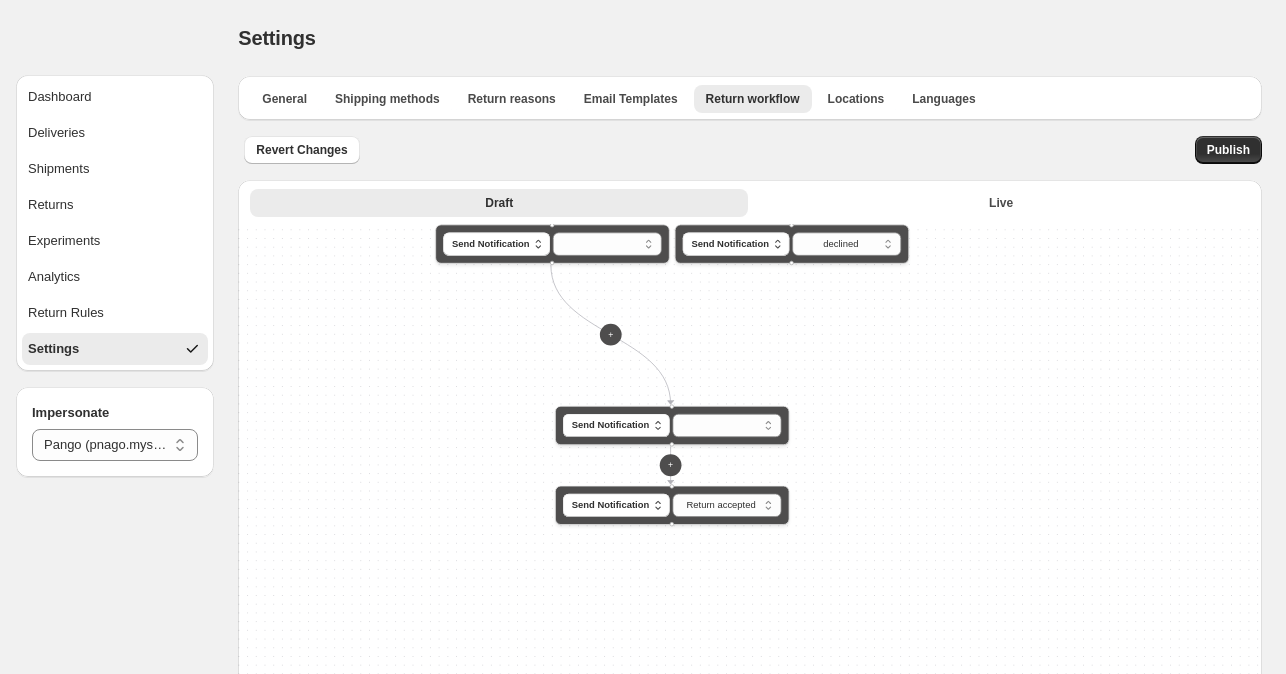 drag, startPoint x: 400, startPoint y: 441, endPoint x: 398, endPoint y: 673, distance: 232.00862 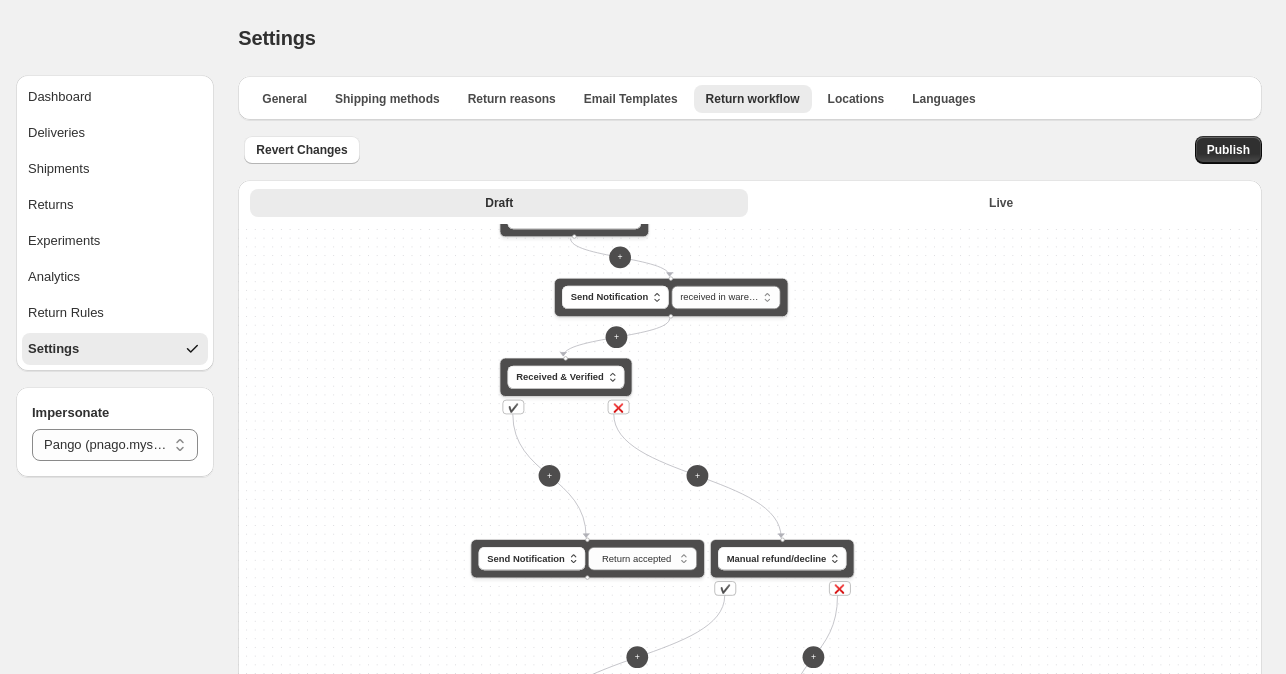 drag, startPoint x: 375, startPoint y: 347, endPoint x: 384, endPoint y: 545, distance: 198.20444 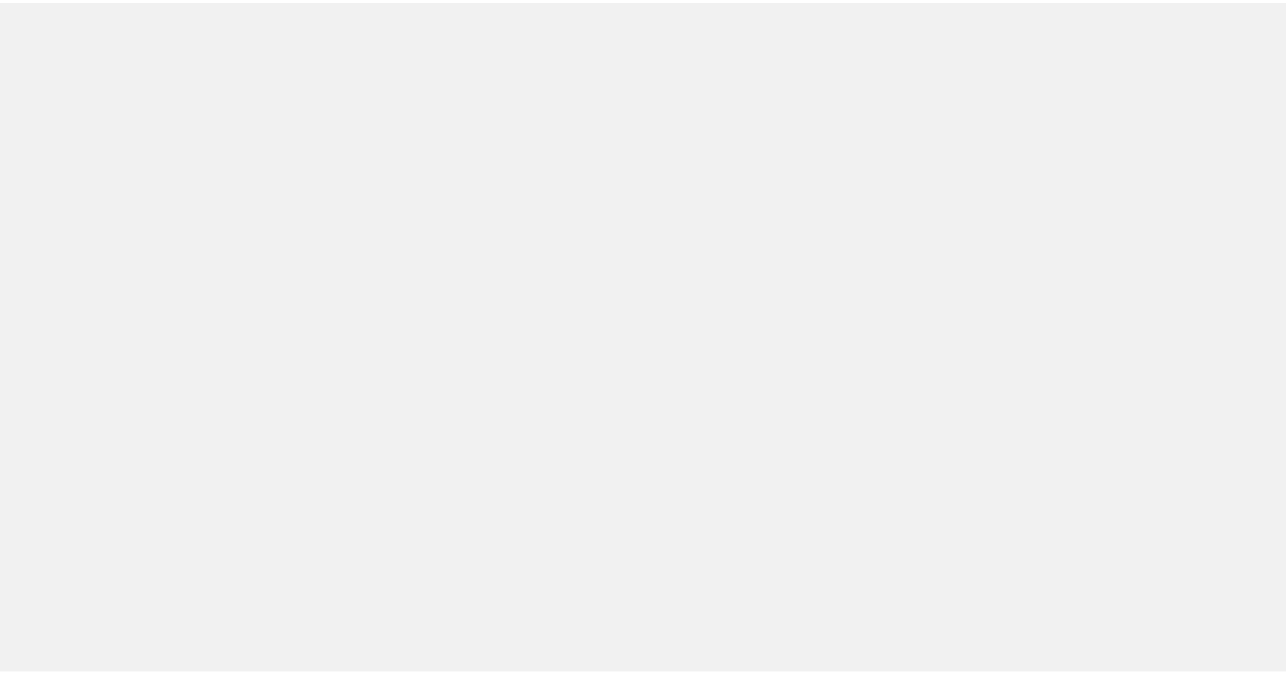 scroll, scrollTop: 0, scrollLeft: 0, axis: both 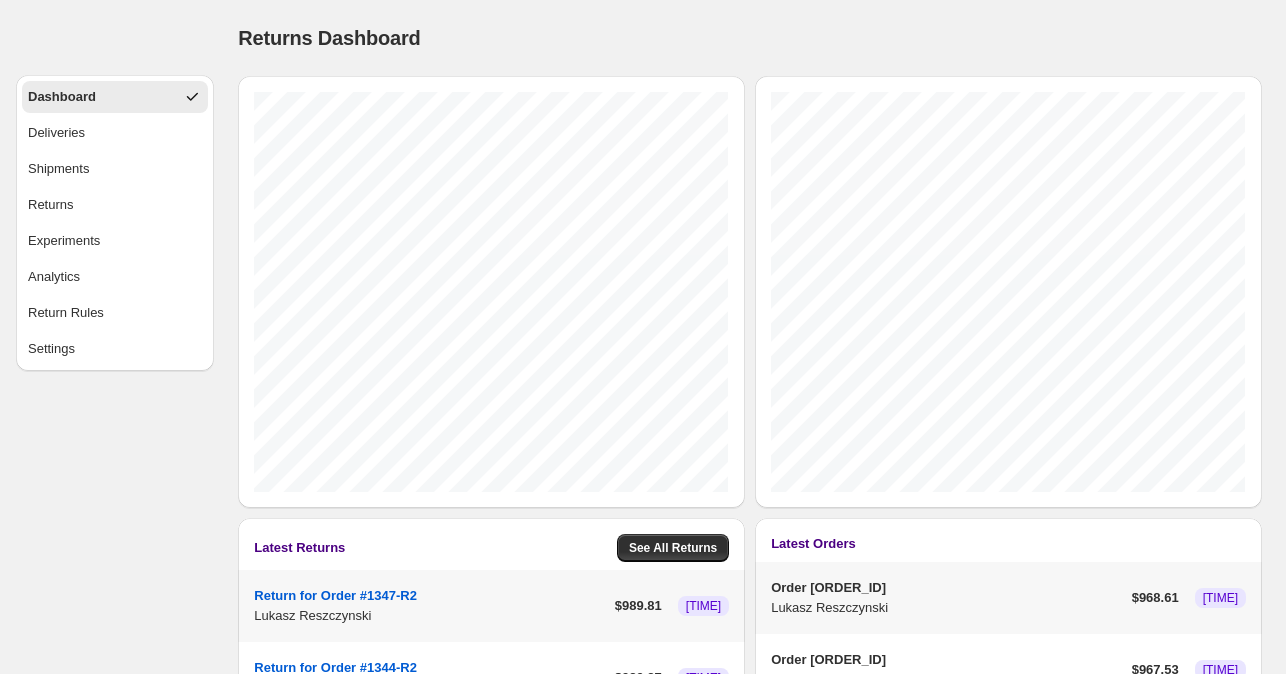 select on "********" 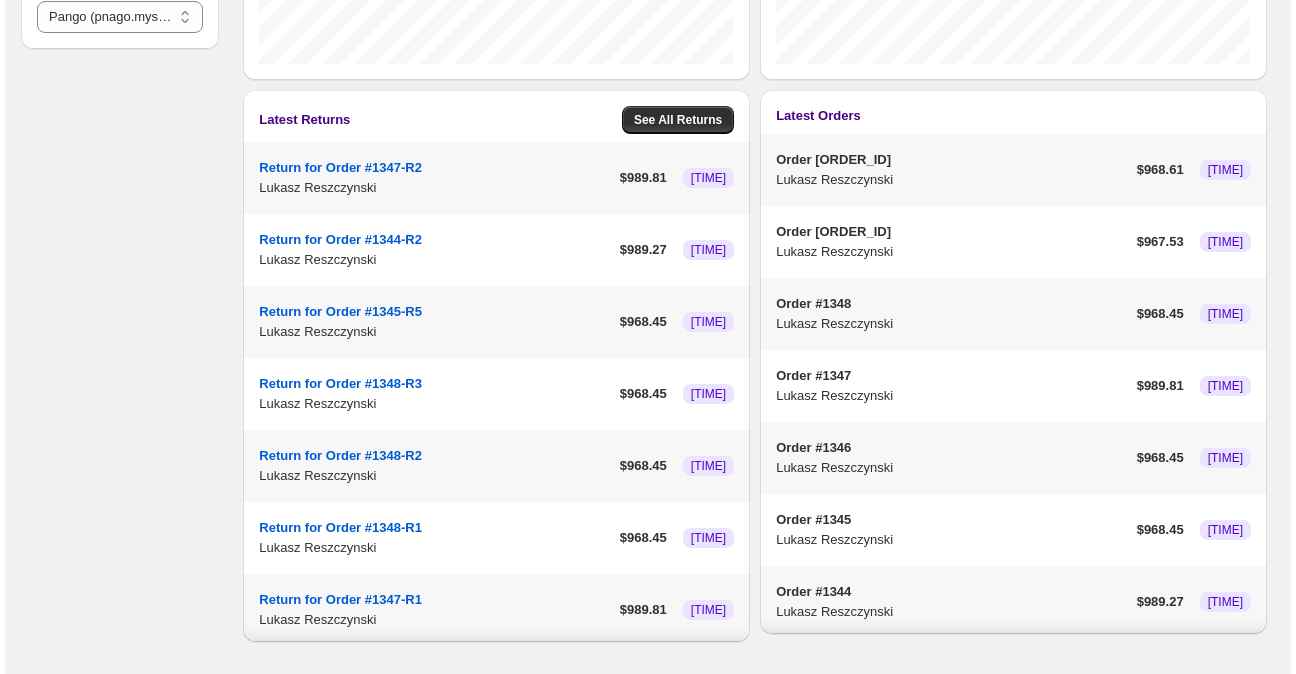 scroll, scrollTop: 0, scrollLeft: 0, axis: both 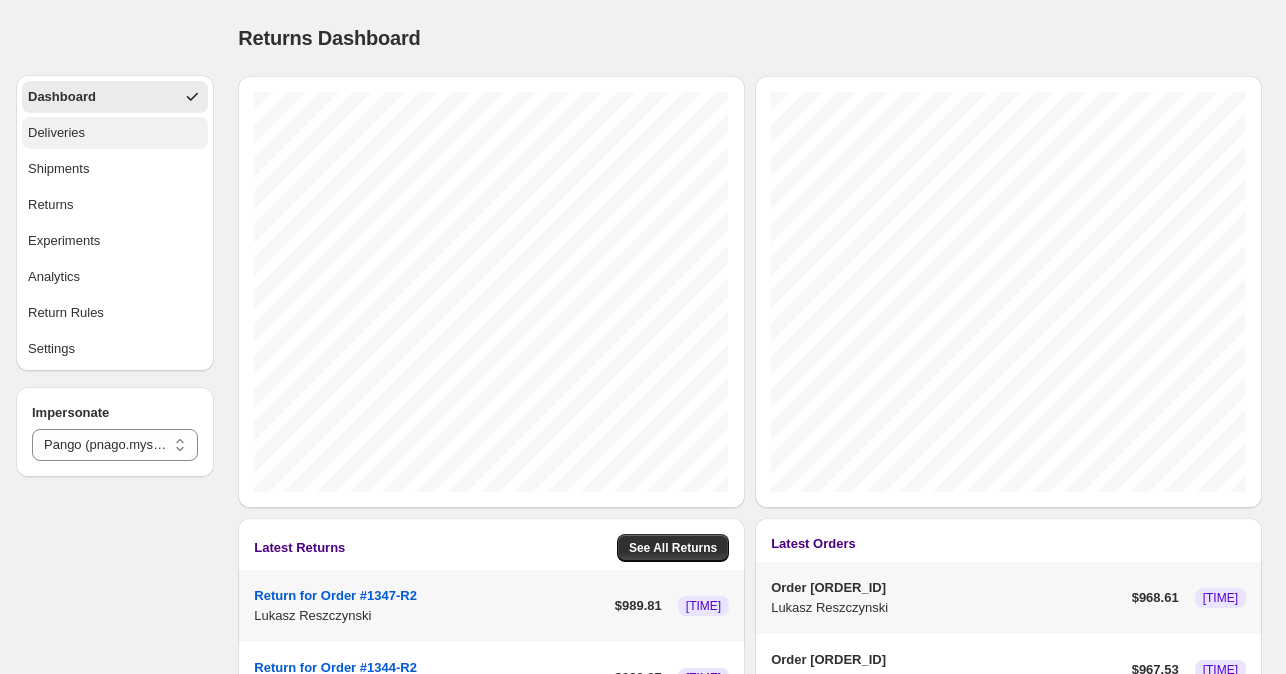 click on "Deliveries" at bounding box center (115, 133) 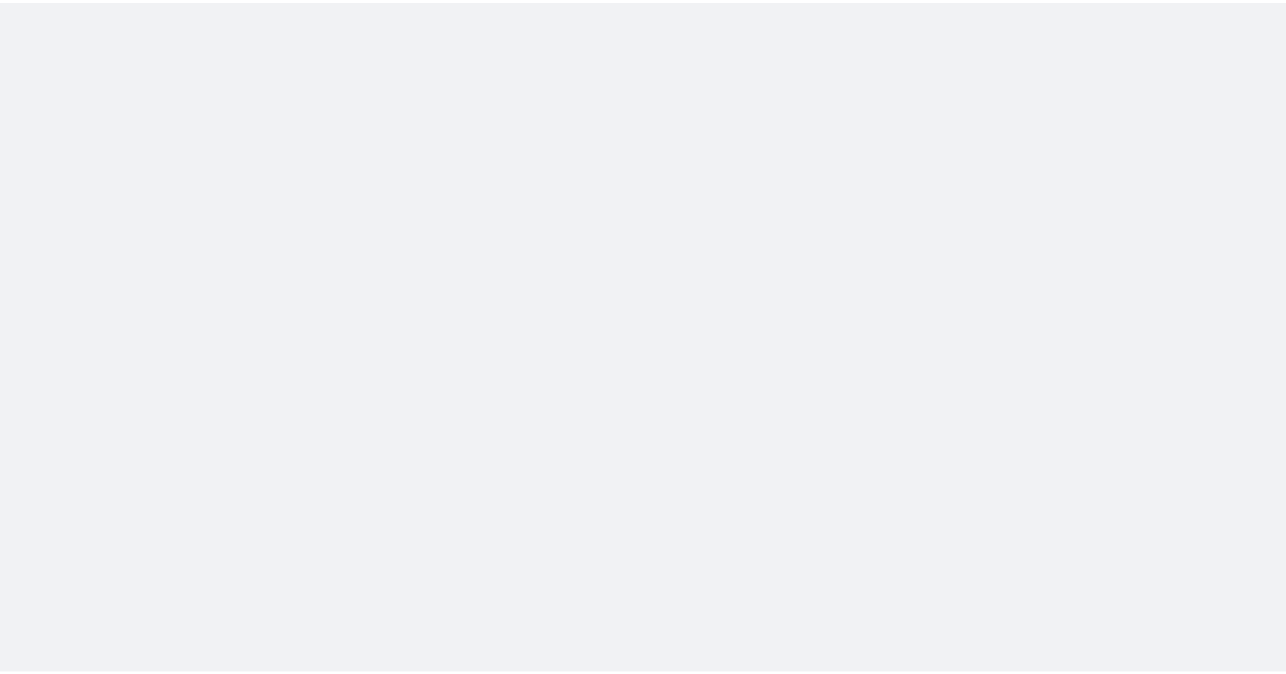 scroll, scrollTop: 0, scrollLeft: 0, axis: both 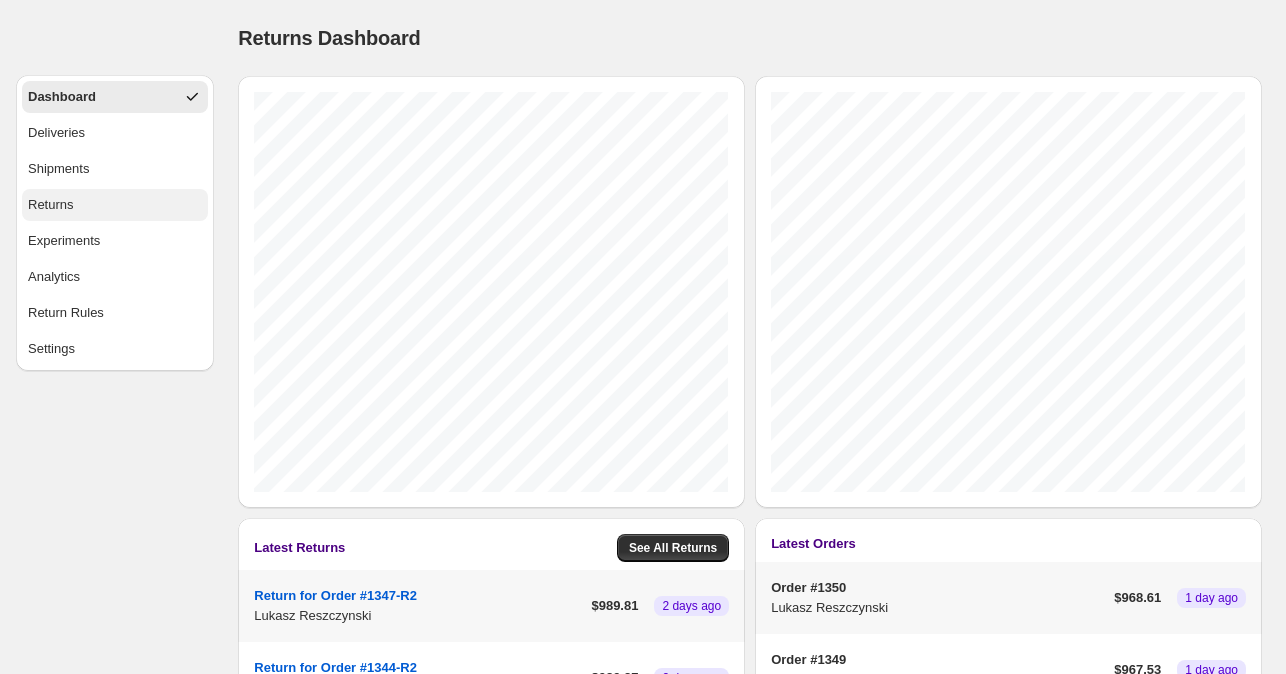 click on "Returns" at bounding box center [115, 205] 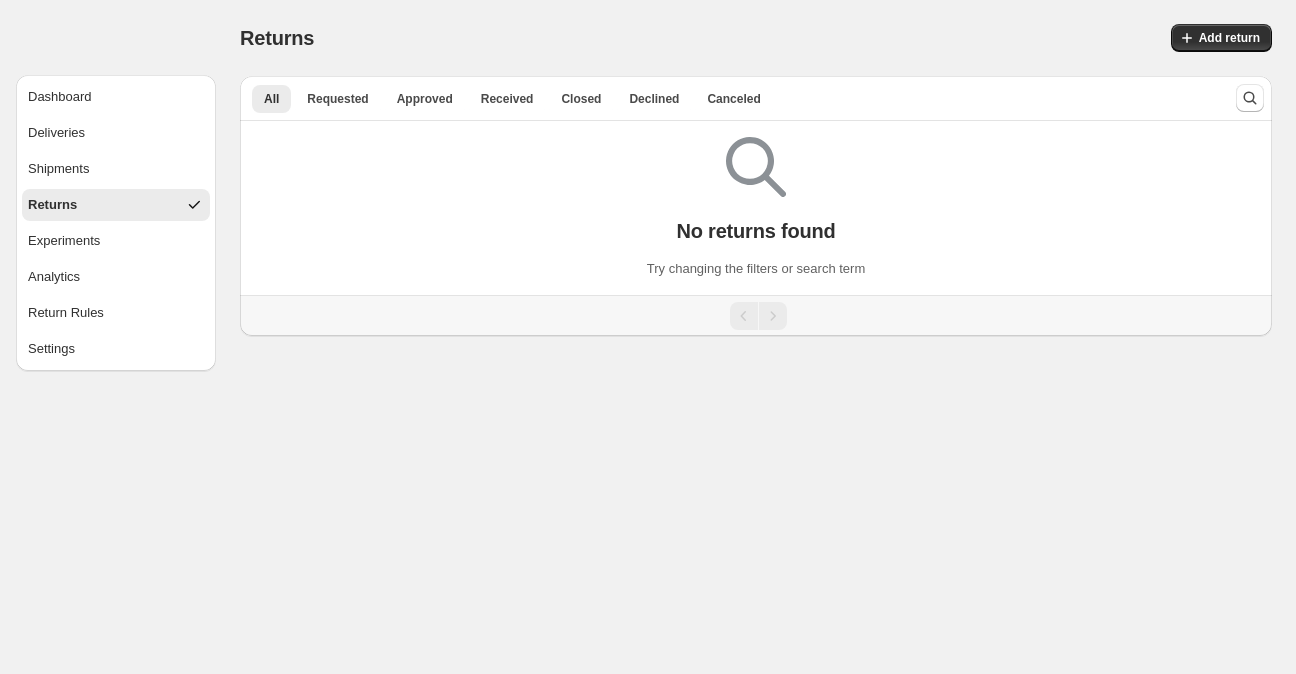 select on "********" 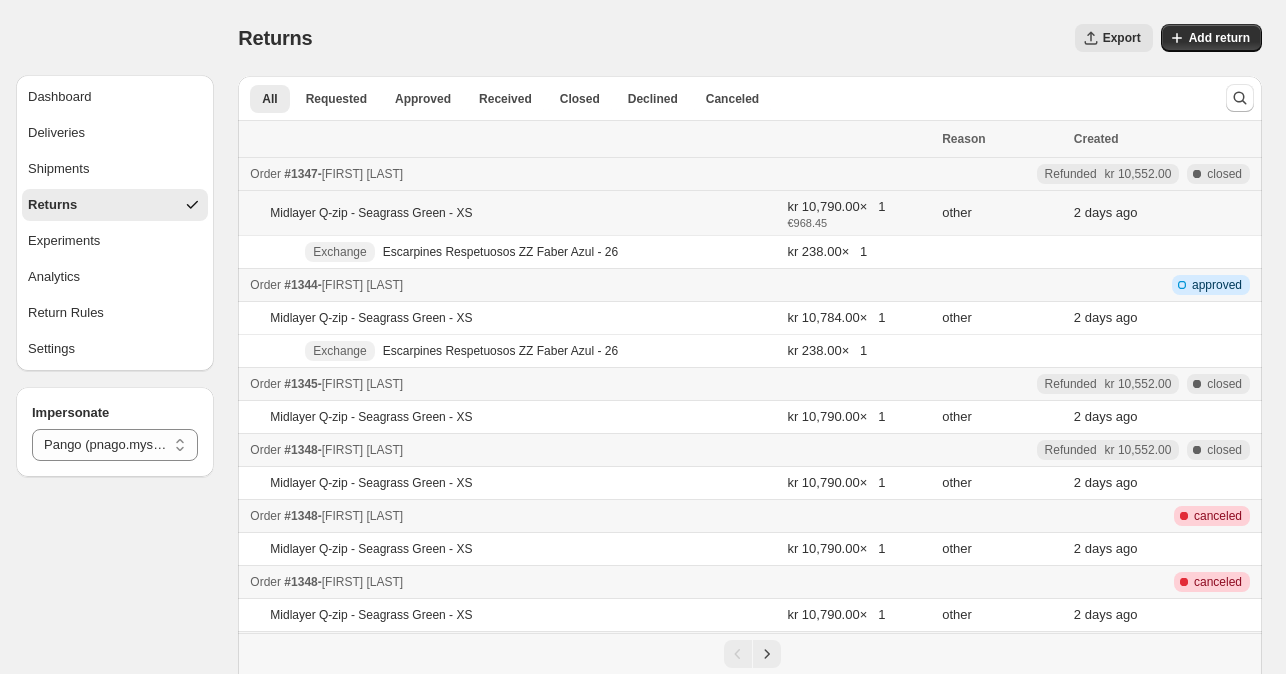 click on "Midlayer Q-zip - Seagrass Green - XS" at bounding box center [495, 213] 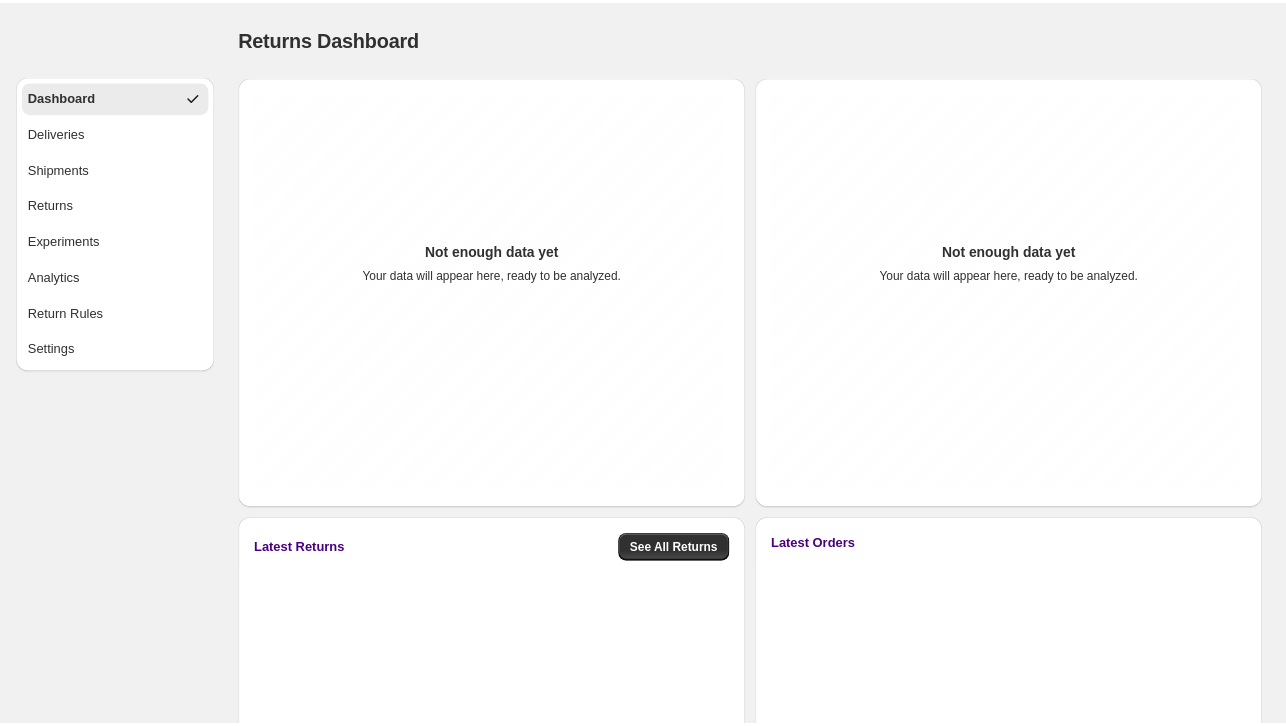 scroll, scrollTop: 0, scrollLeft: 0, axis: both 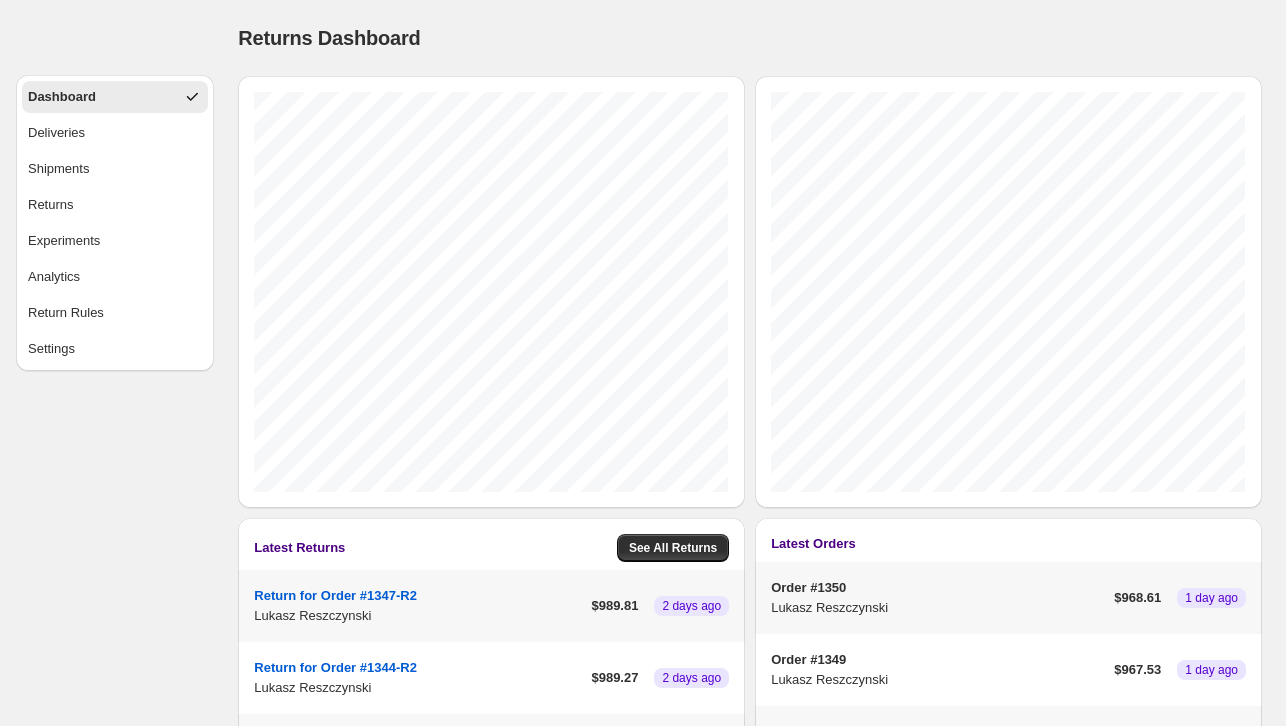 select on "********" 